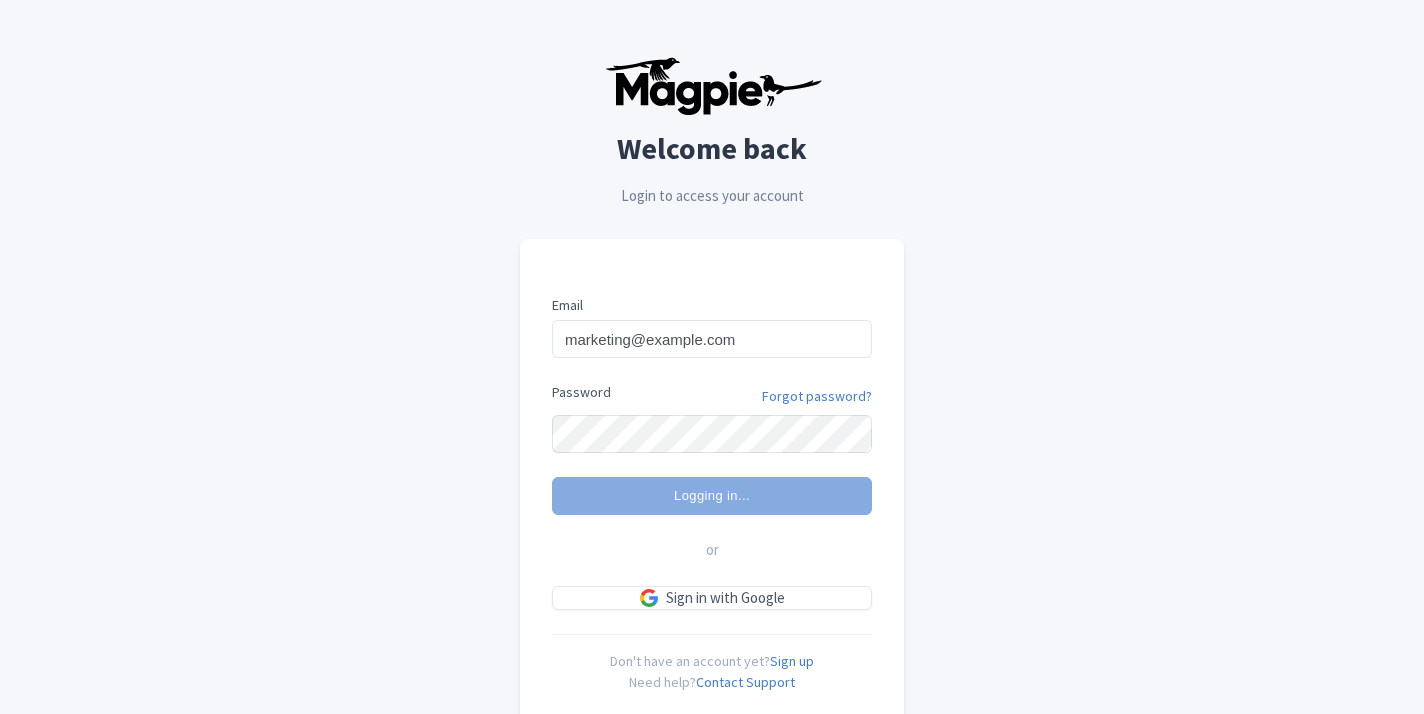 scroll, scrollTop: 0, scrollLeft: 0, axis: both 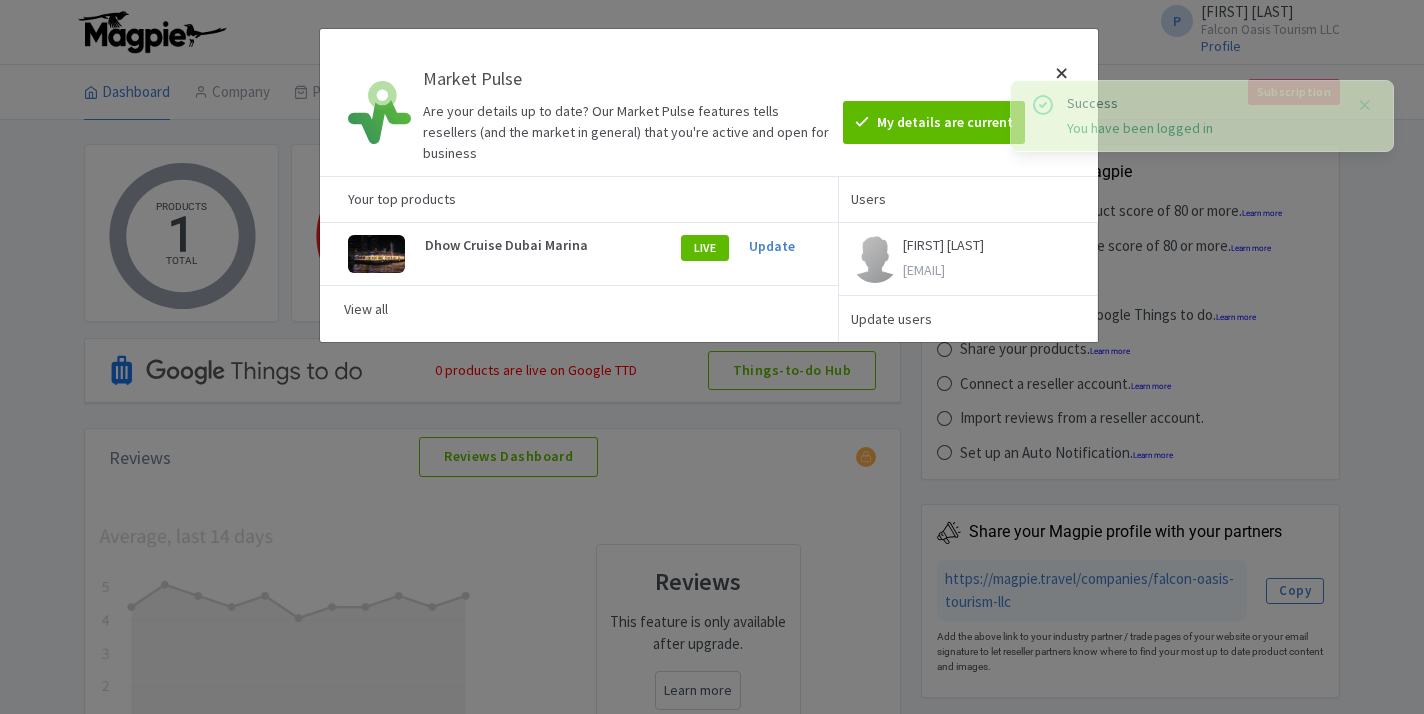 click at bounding box center [1062, 102] 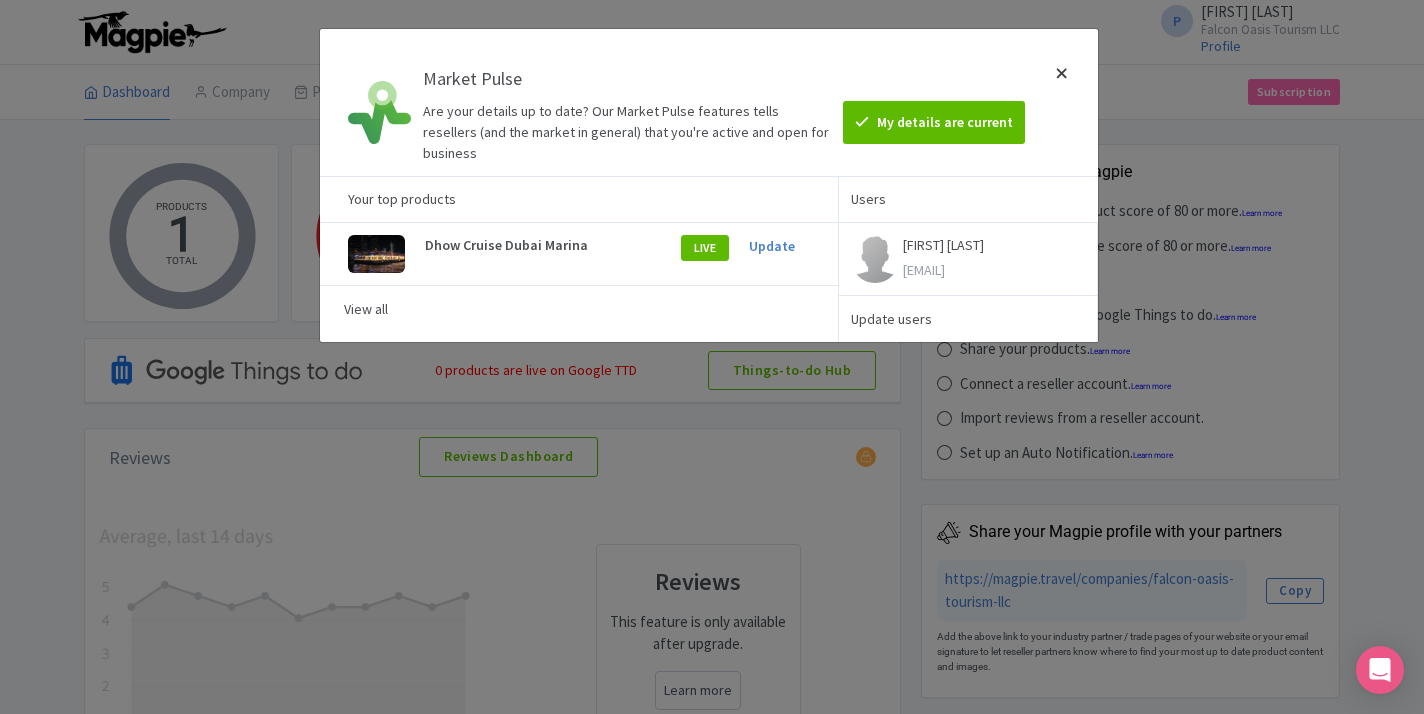 click at bounding box center [1062, 102] 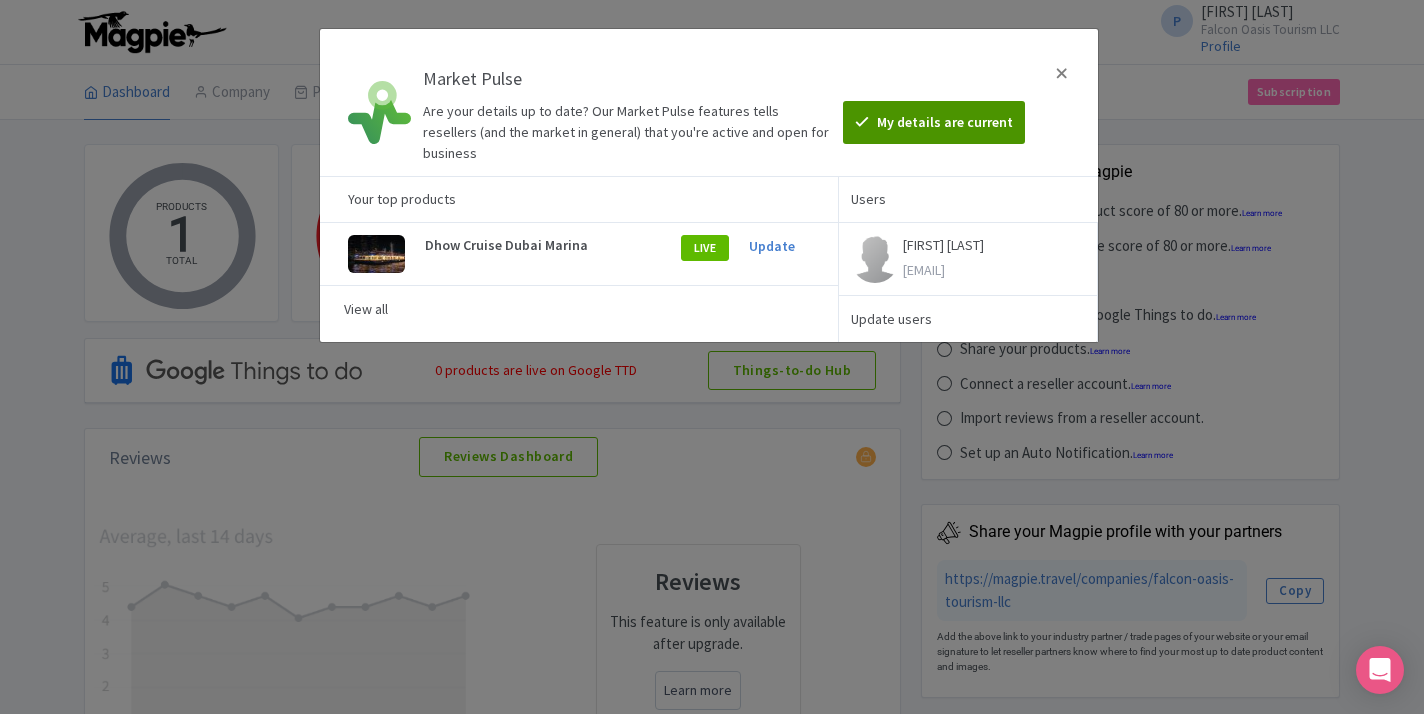 click on "My details are current" at bounding box center [934, 122] 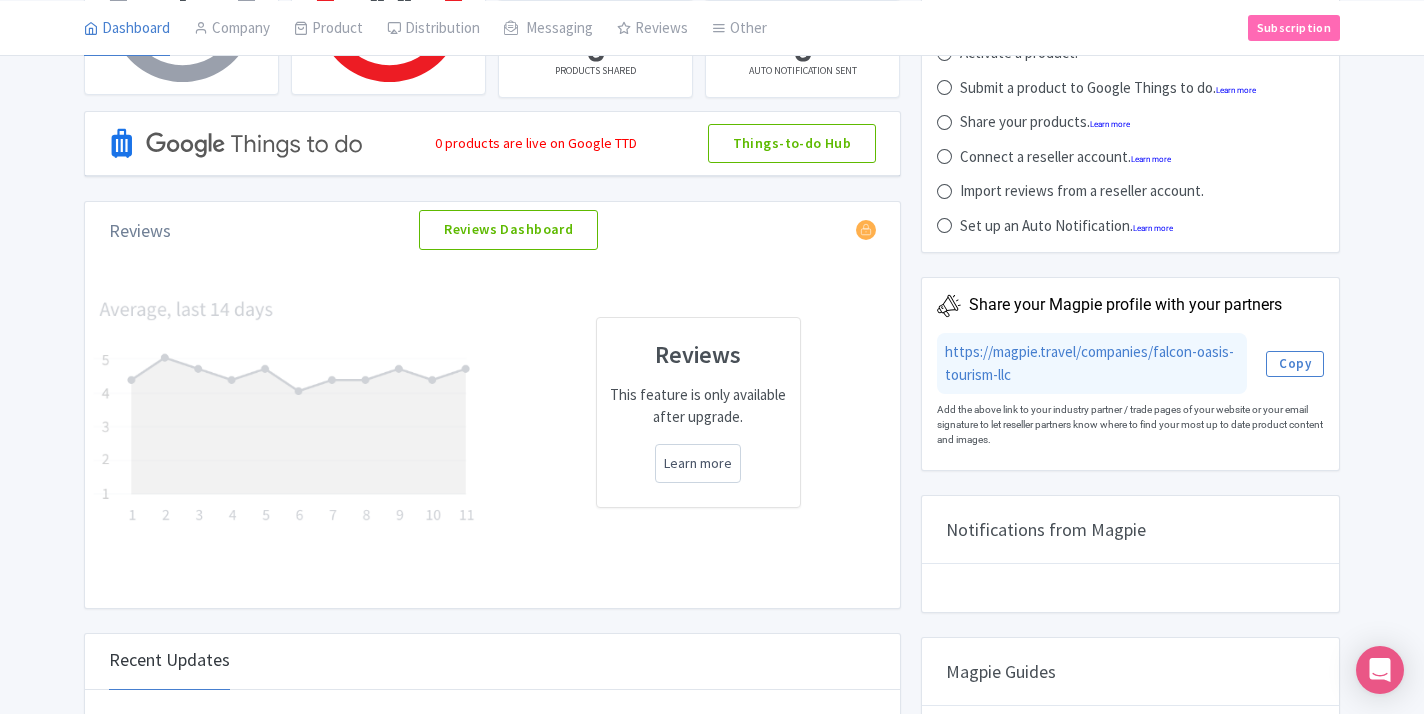 scroll, scrollTop: 0, scrollLeft: 0, axis: both 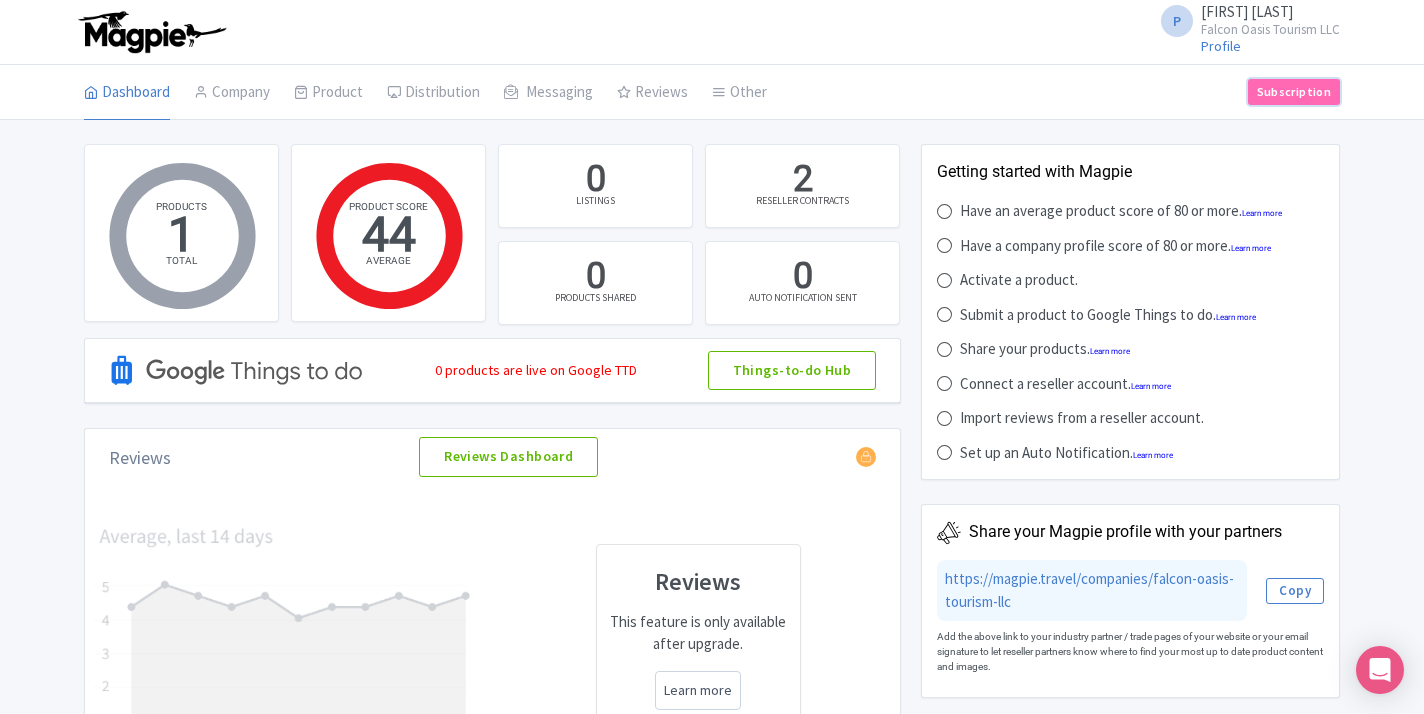 click on "Subscription" at bounding box center (1294, 92) 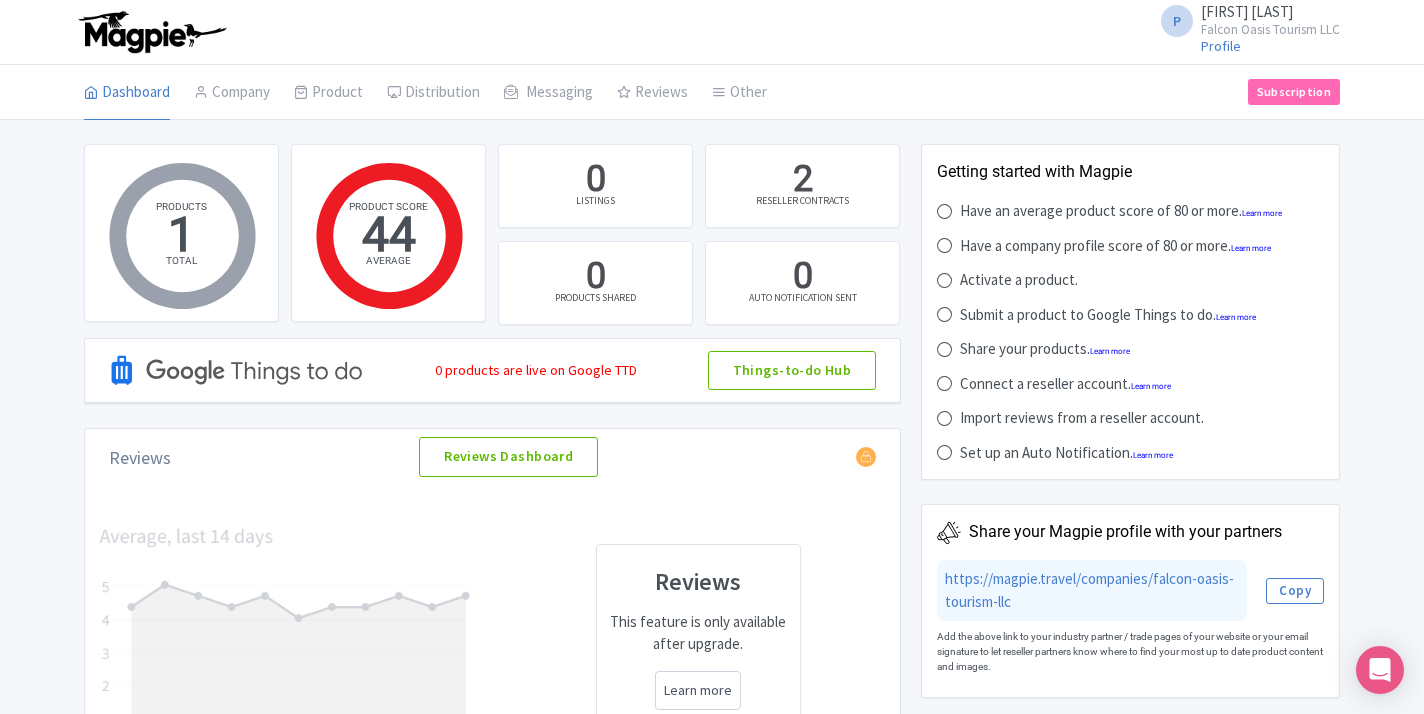 click on "P
[FIRST] [LAST]
Falcon Oasis Tourism LLC
Profile
Users
Settings
Sign out" at bounding box center [712, 32] 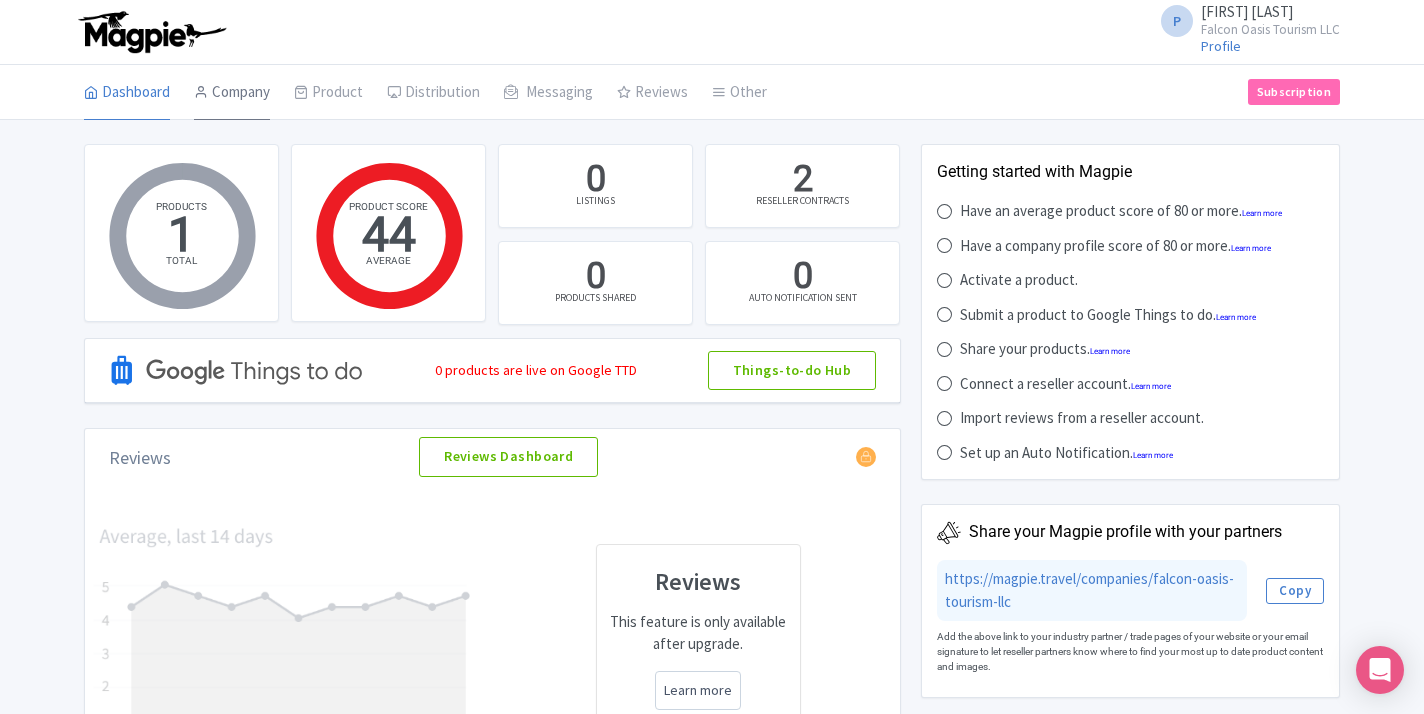 click on "Company" at bounding box center [232, 93] 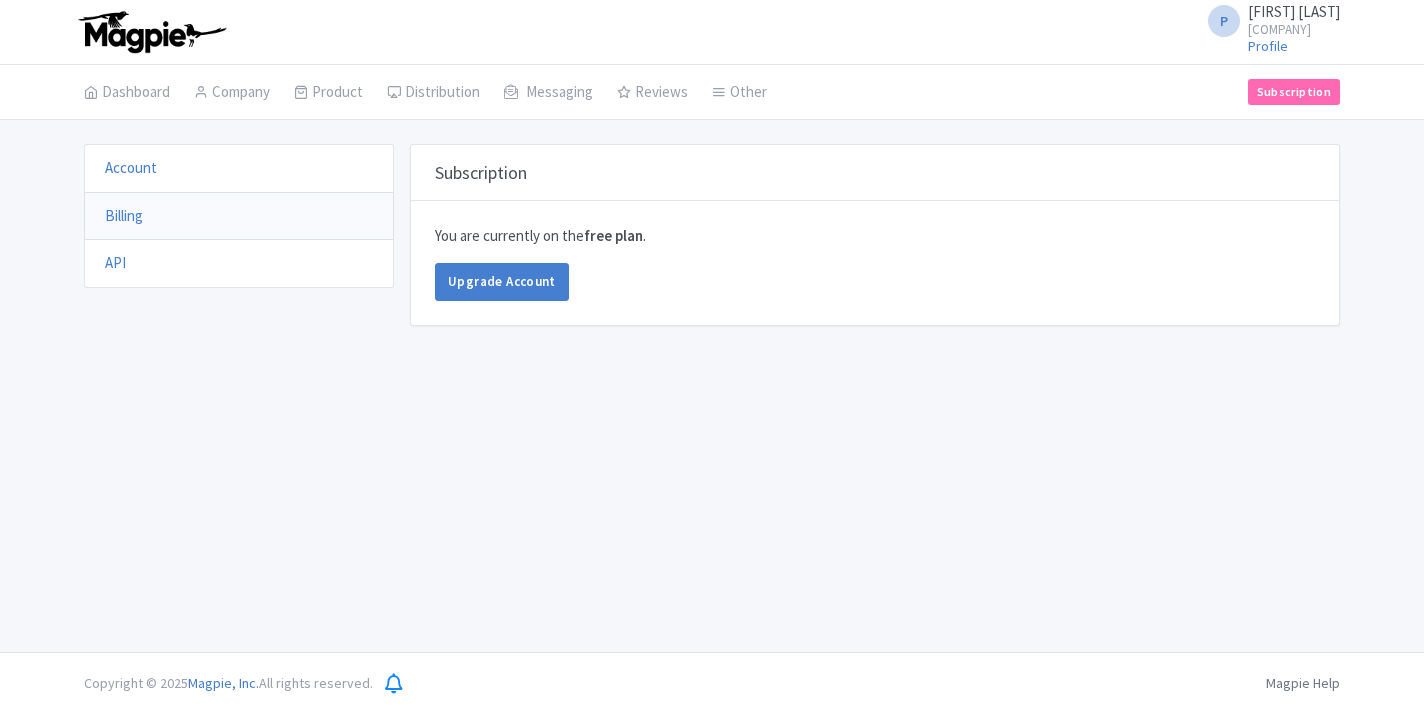 scroll, scrollTop: 0, scrollLeft: 0, axis: both 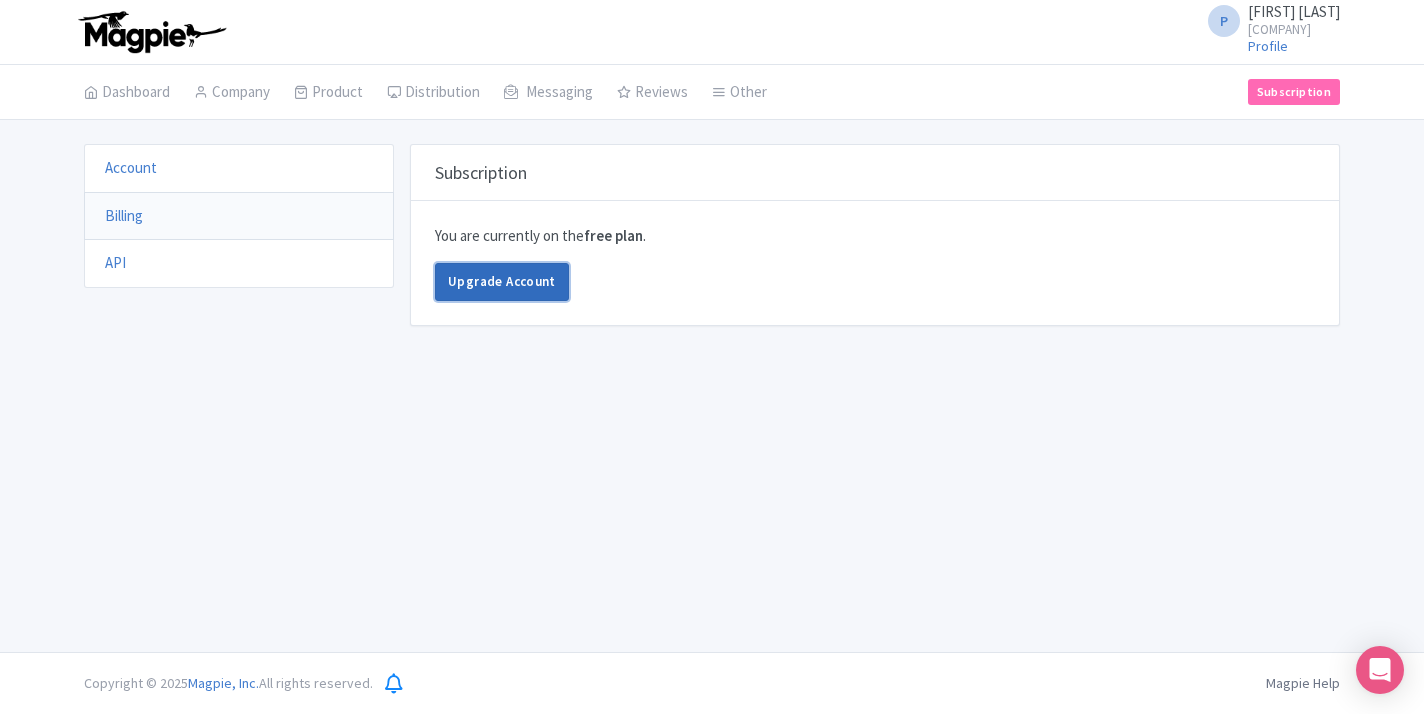 click on "Upgrade Account" at bounding box center (502, 282) 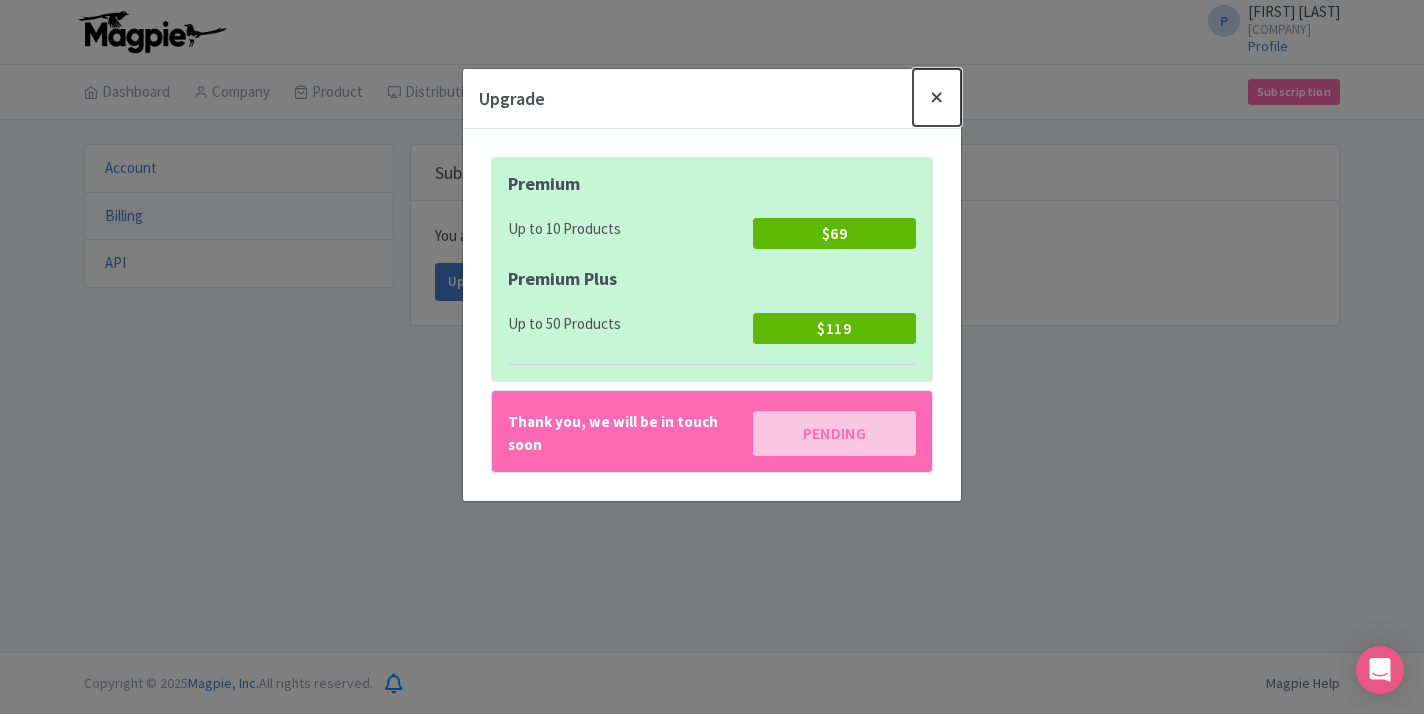 click at bounding box center (937, 97) 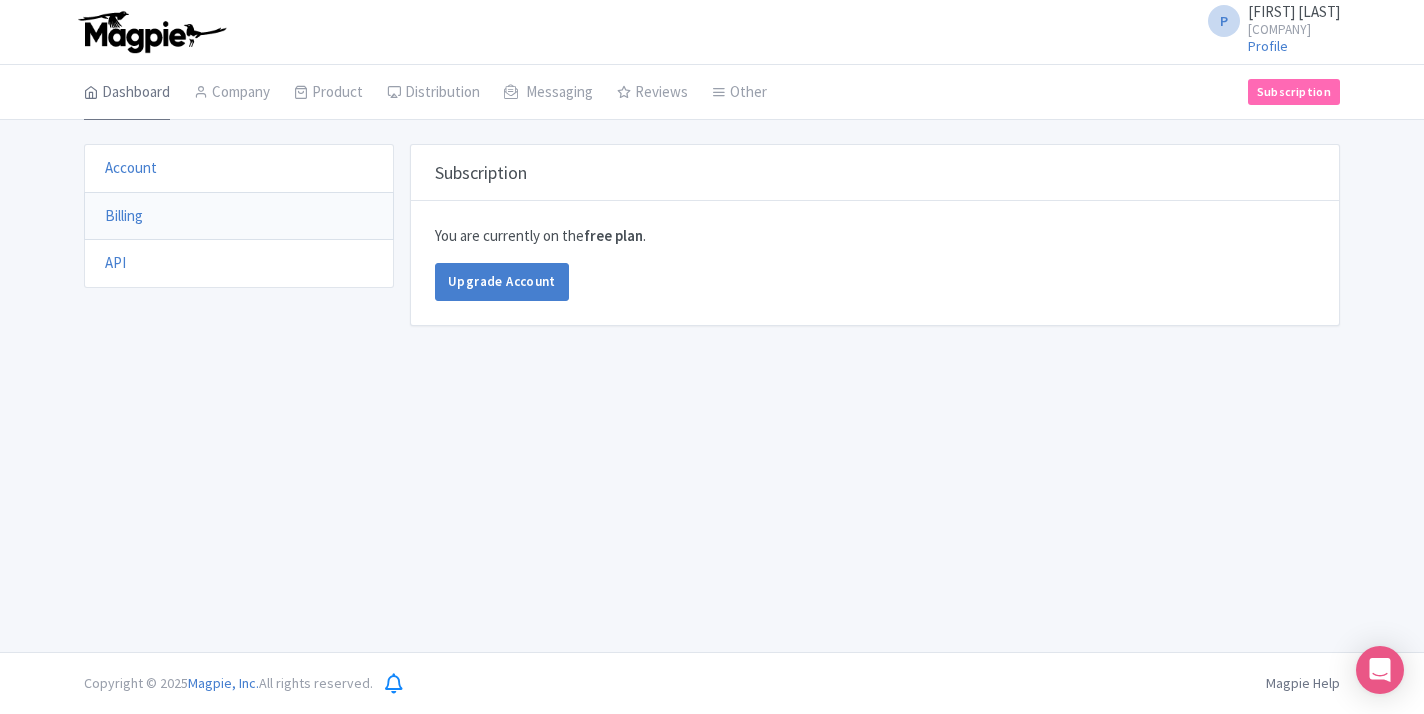click on "Dashboard" at bounding box center (127, 93) 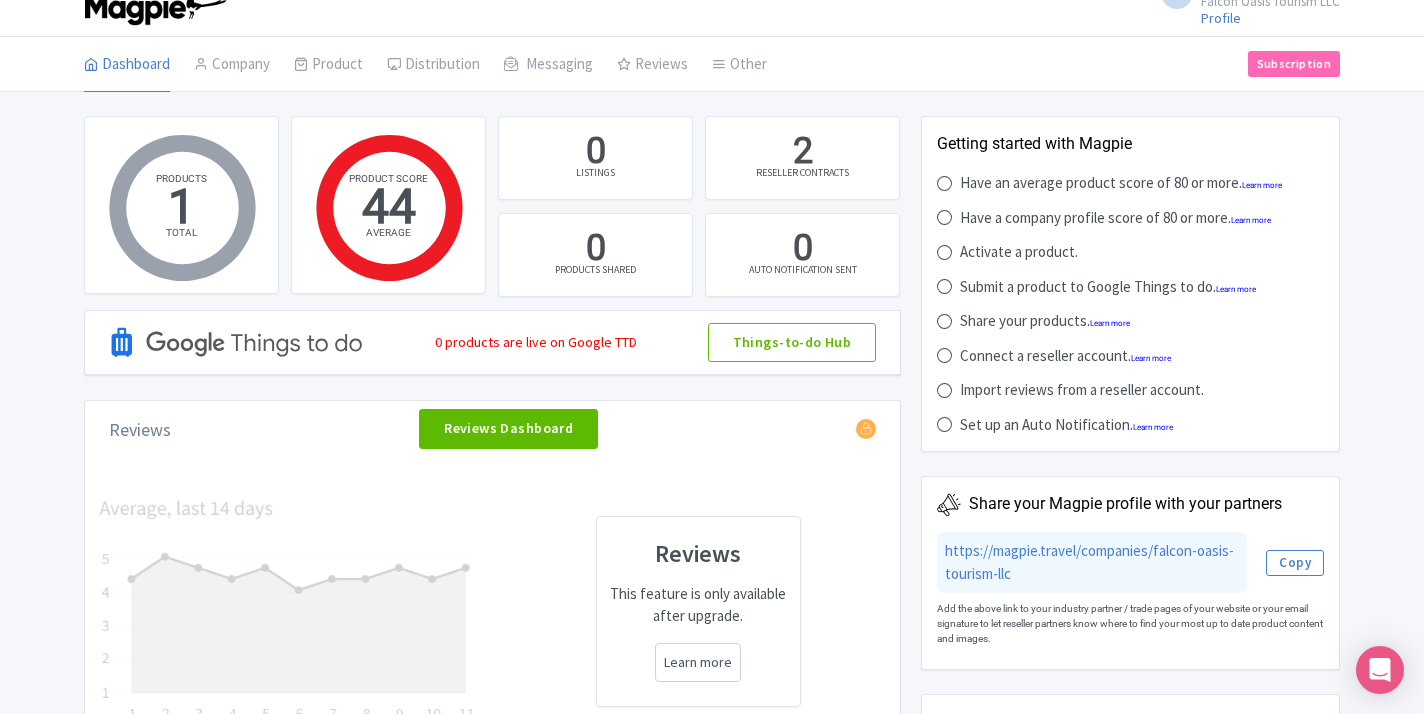 scroll, scrollTop: 0, scrollLeft: 0, axis: both 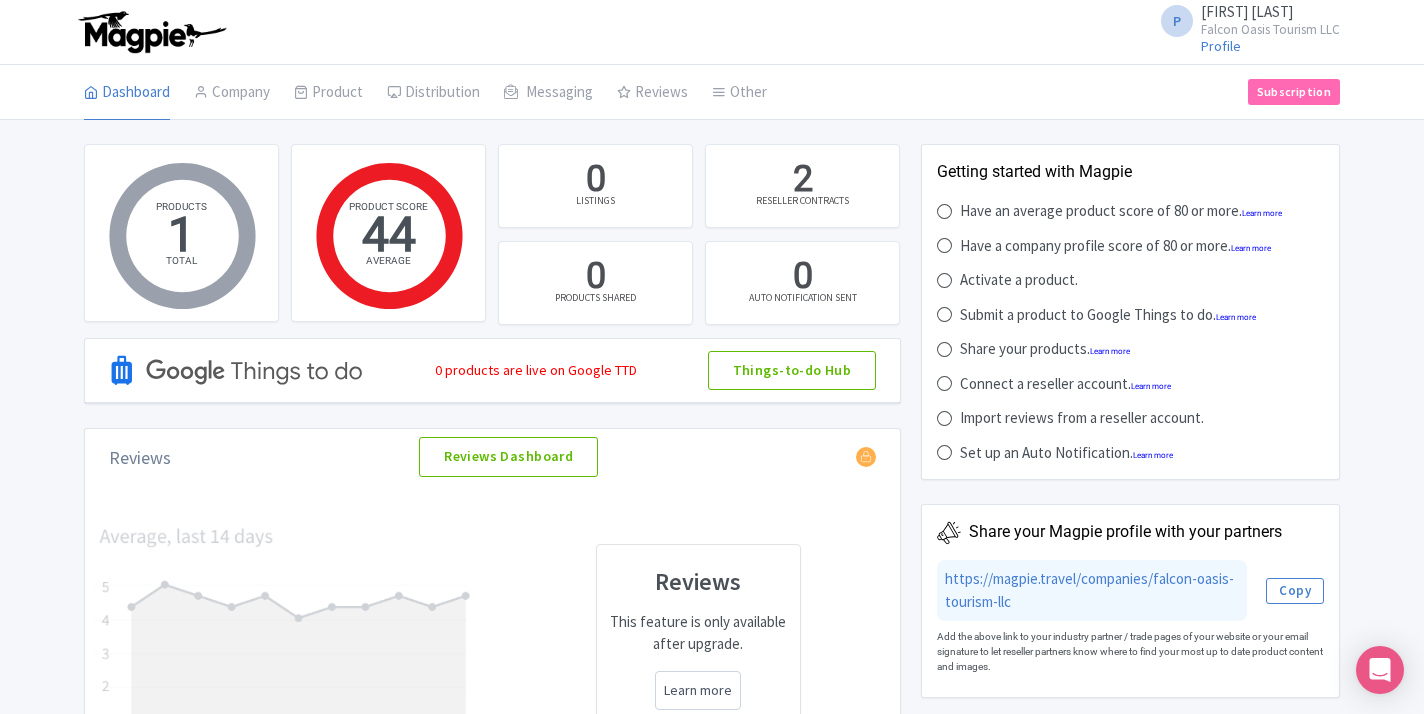 click at bounding box center (237, 370) 